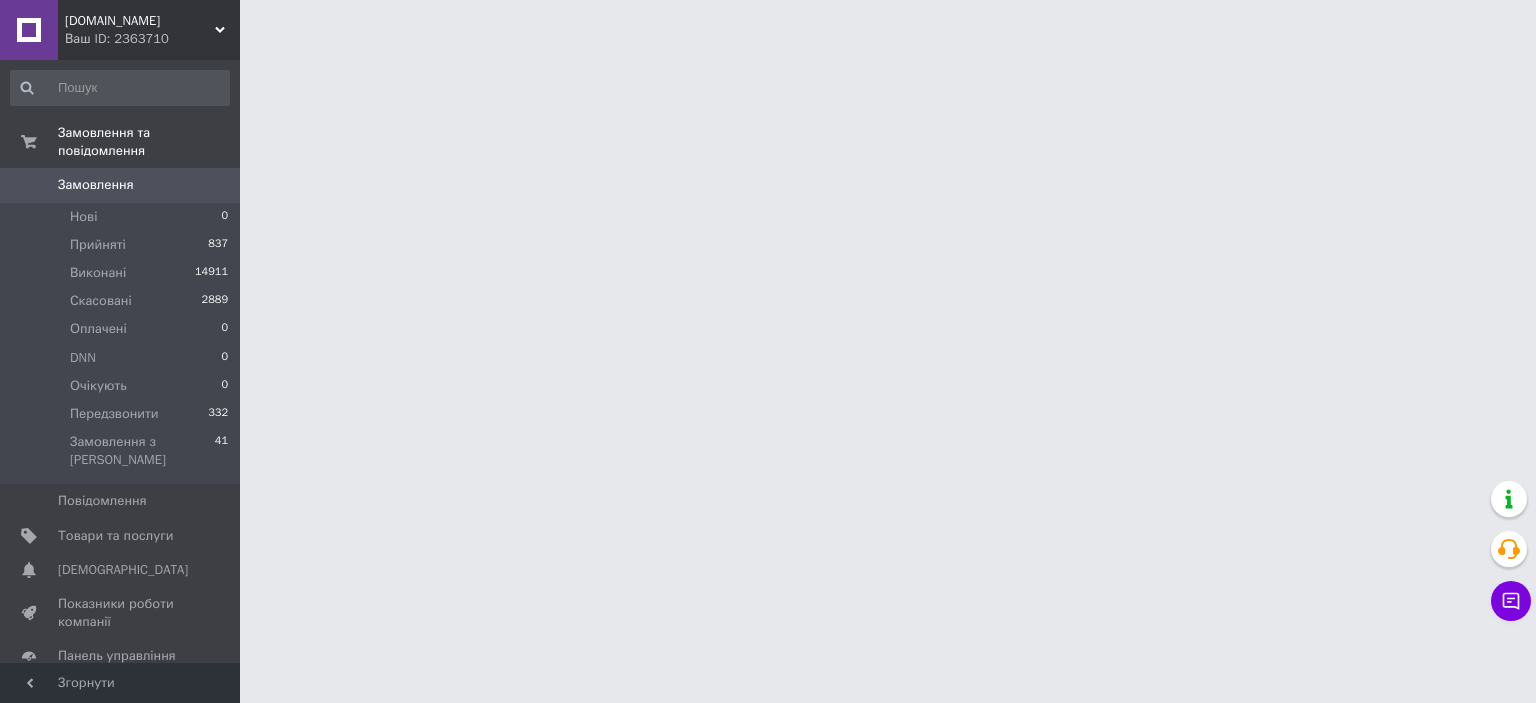 scroll, scrollTop: 0, scrollLeft: 0, axis: both 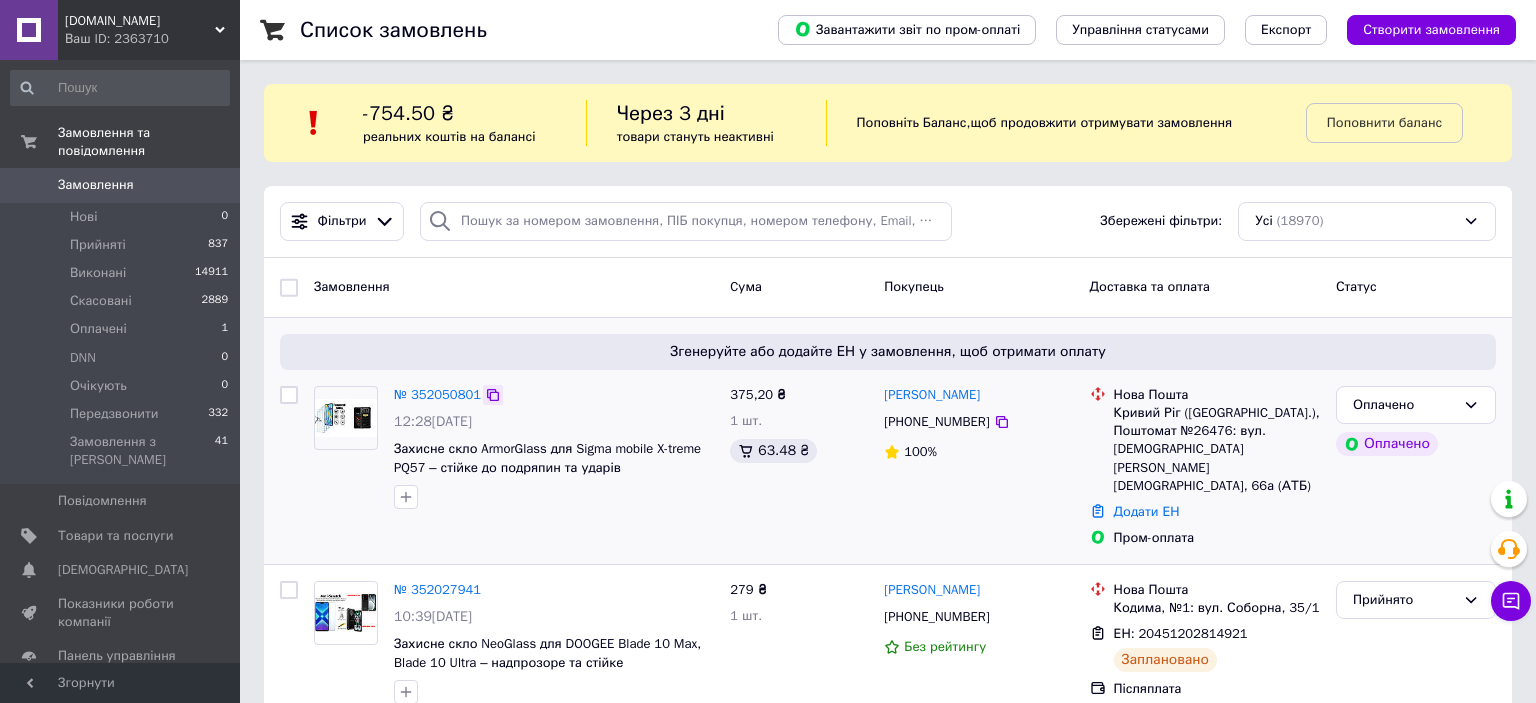click 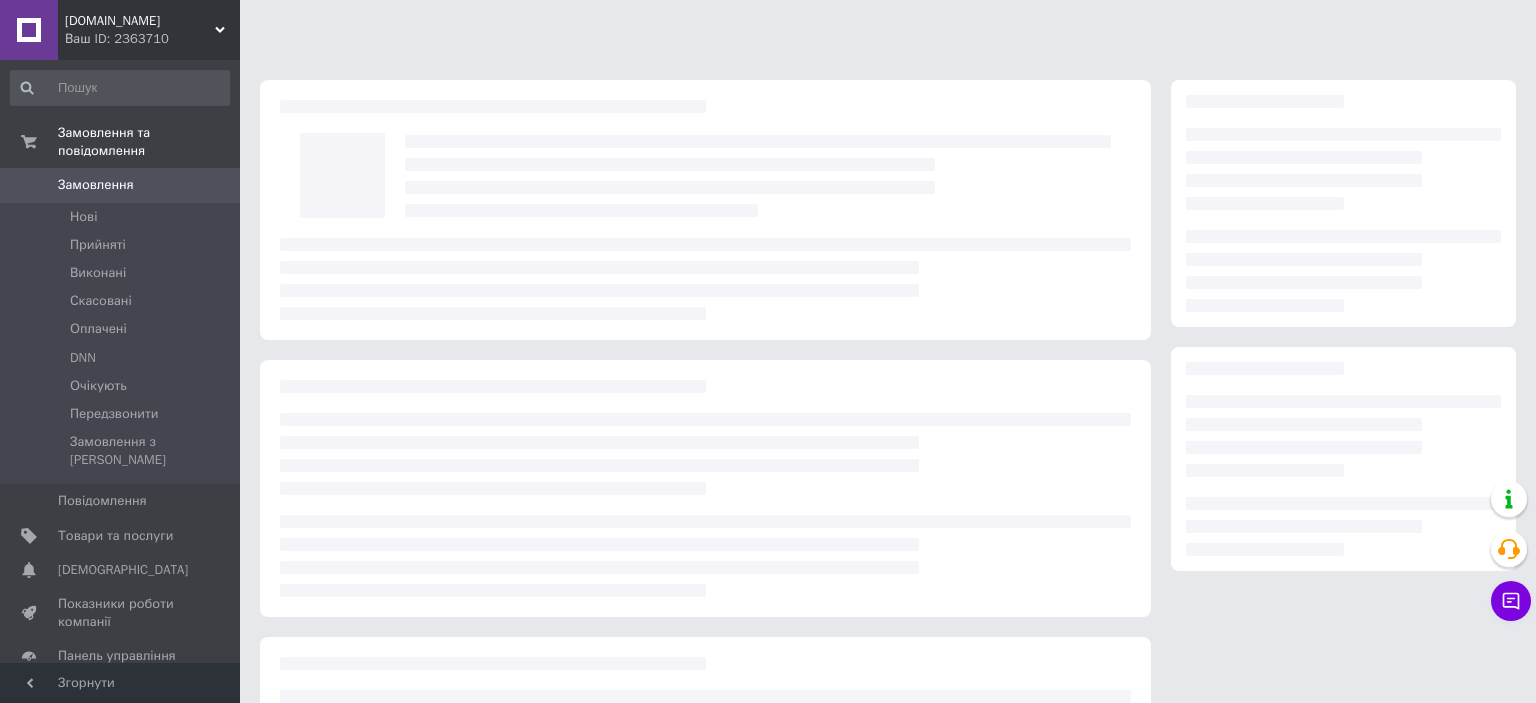 scroll, scrollTop: 0, scrollLeft: 0, axis: both 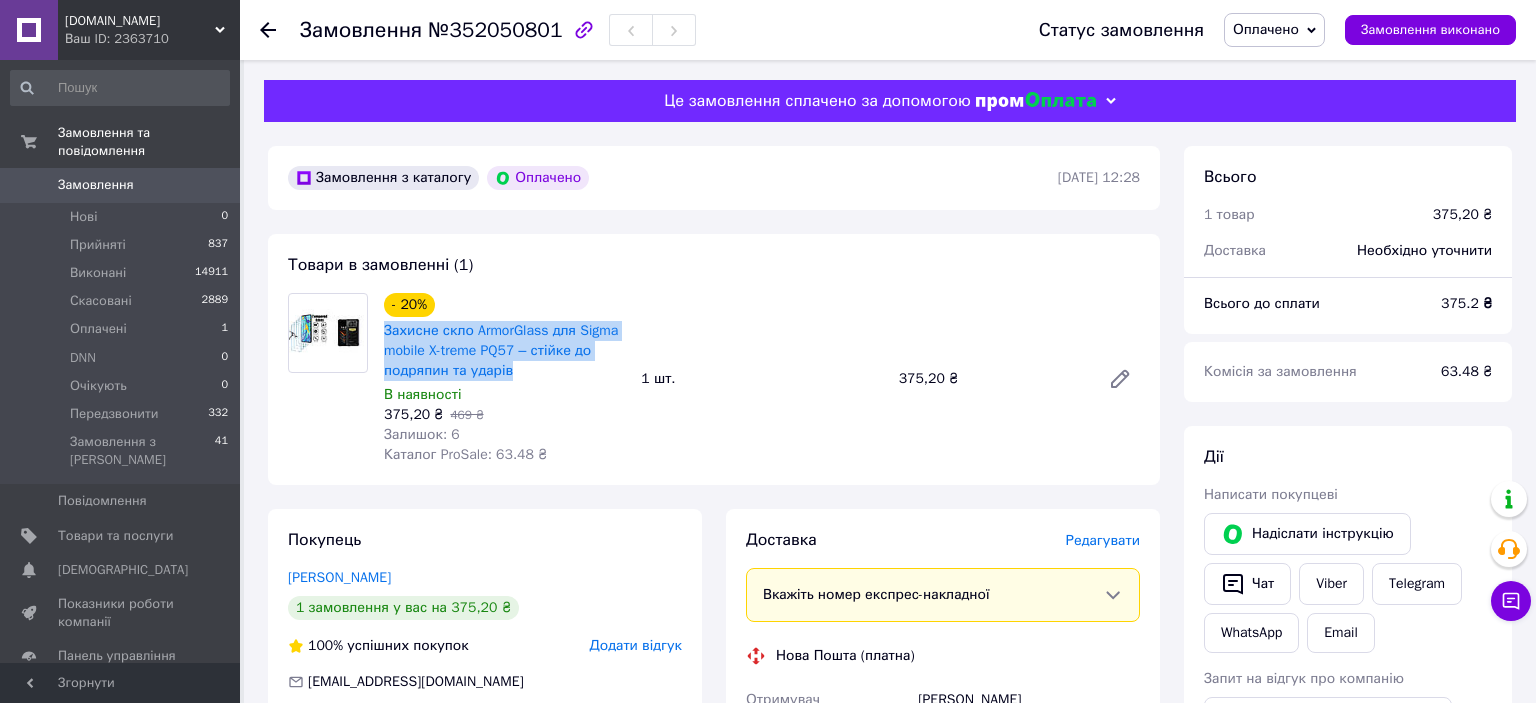 drag, startPoint x: 382, startPoint y: 333, endPoint x: 550, endPoint y: 370, distance: 172.02615 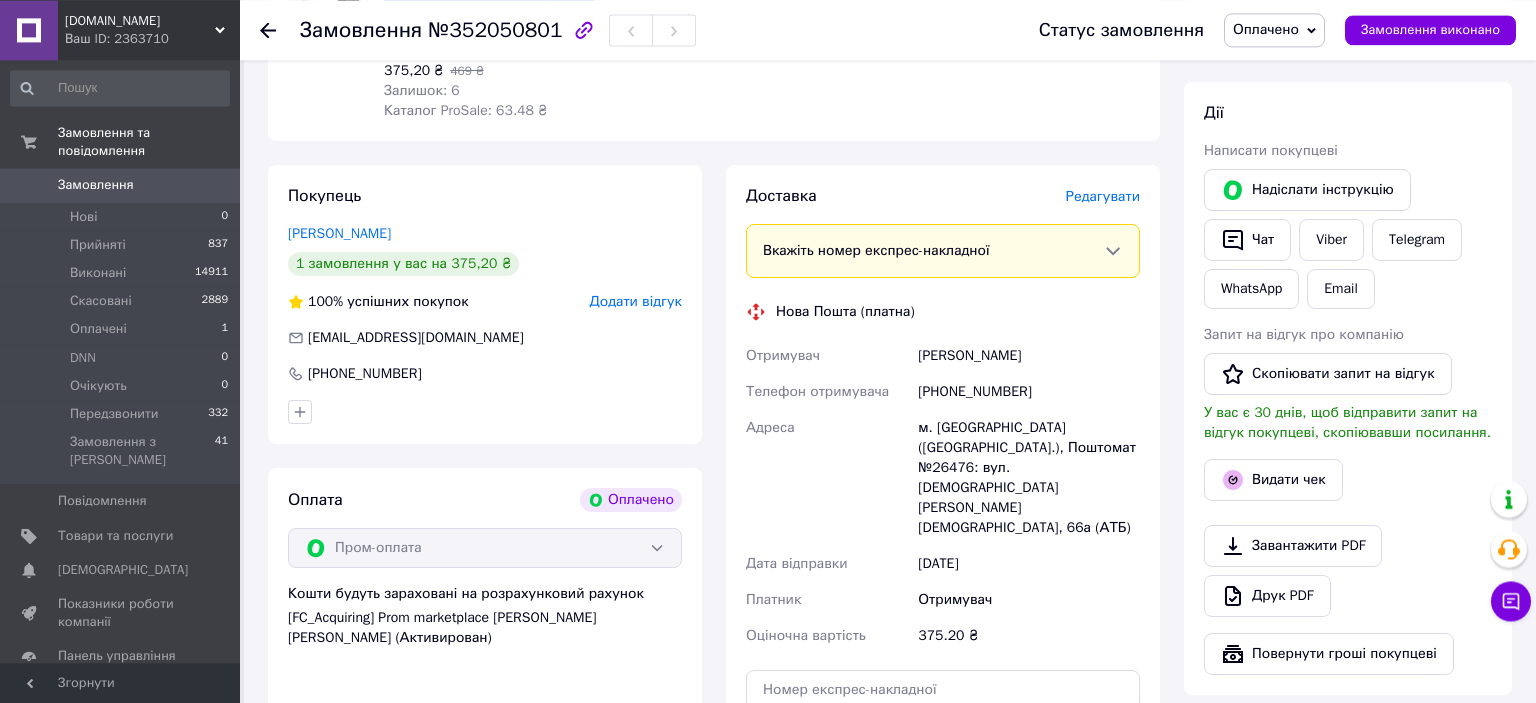 scroll, scrollTop: 528, scrollLeft: 0, axis: vertical 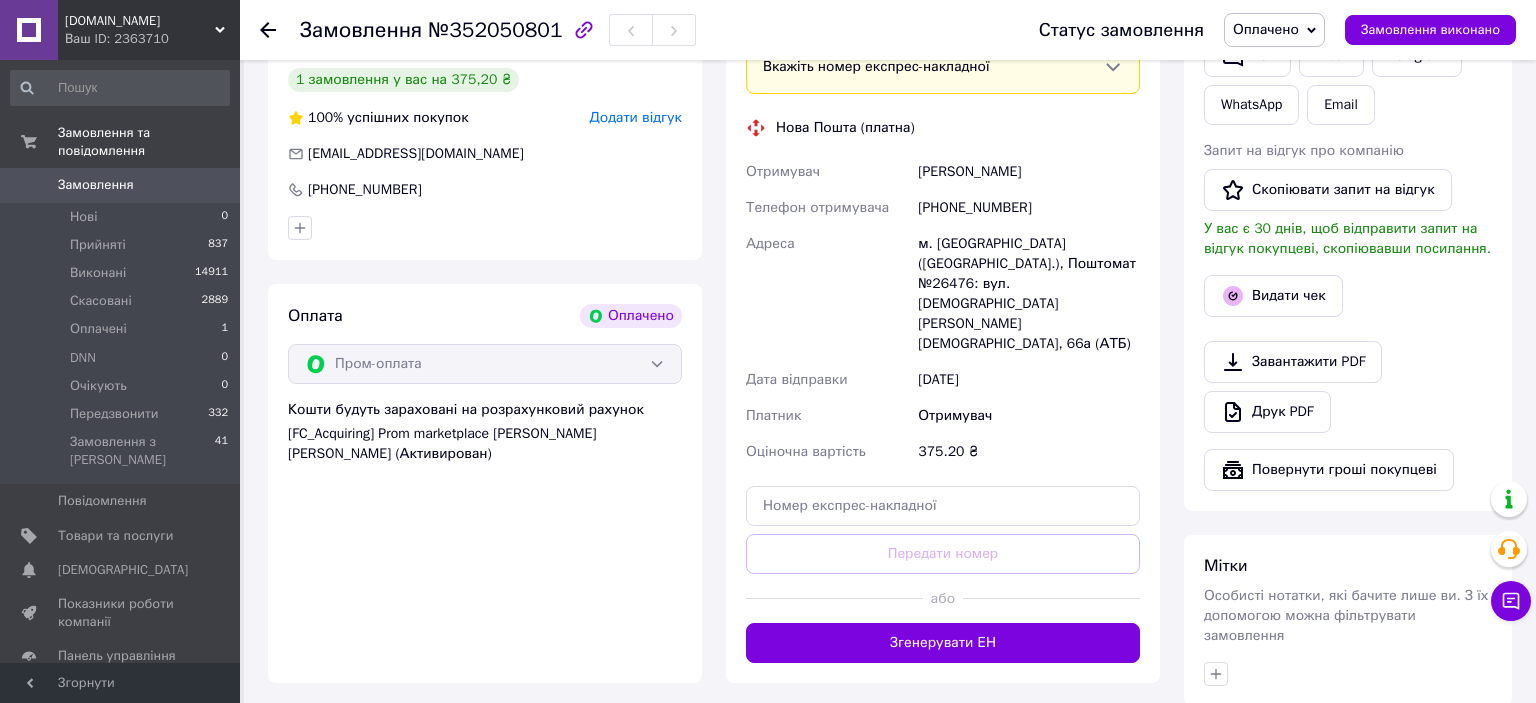 click on "Оплачено" at bounding box center [1266, 29] 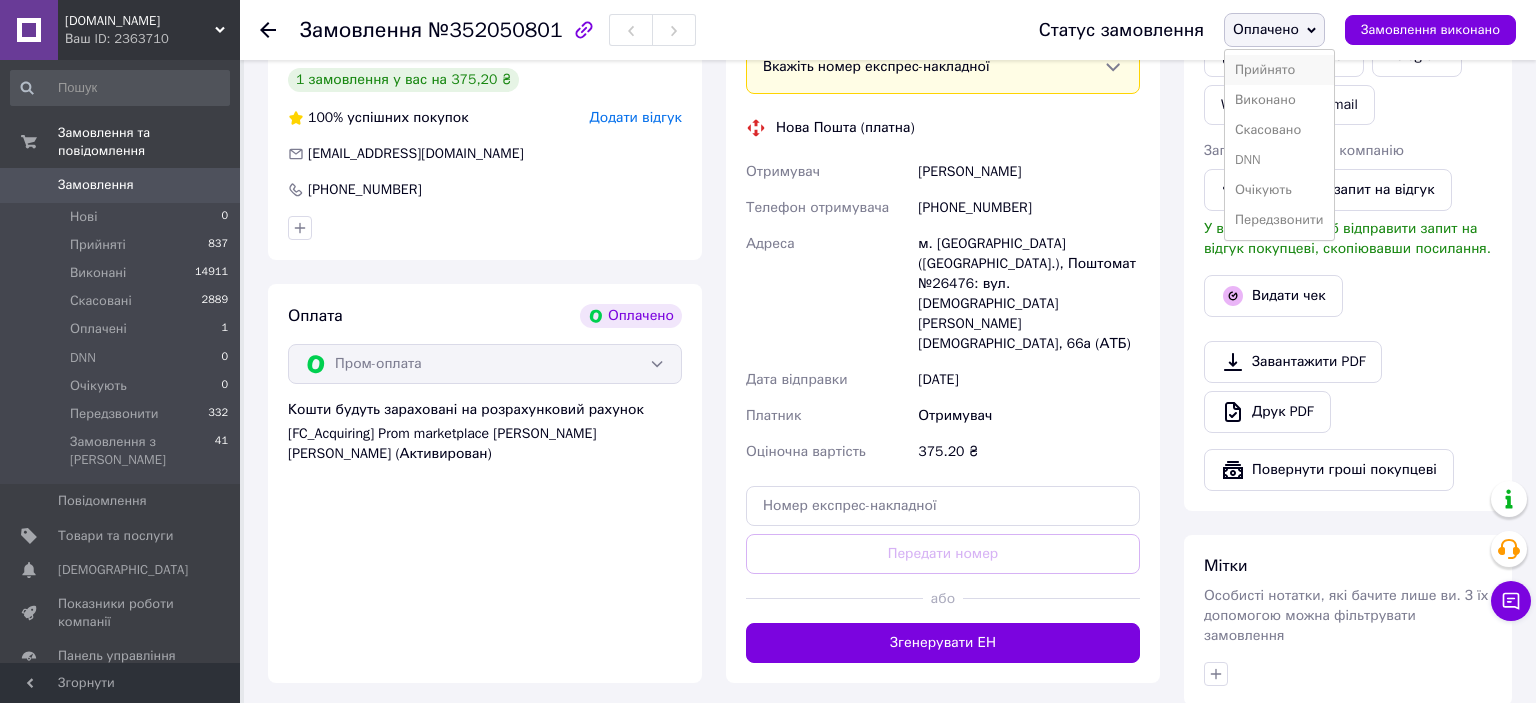 click on "Прийнято" at bounding box center [1279, 70] 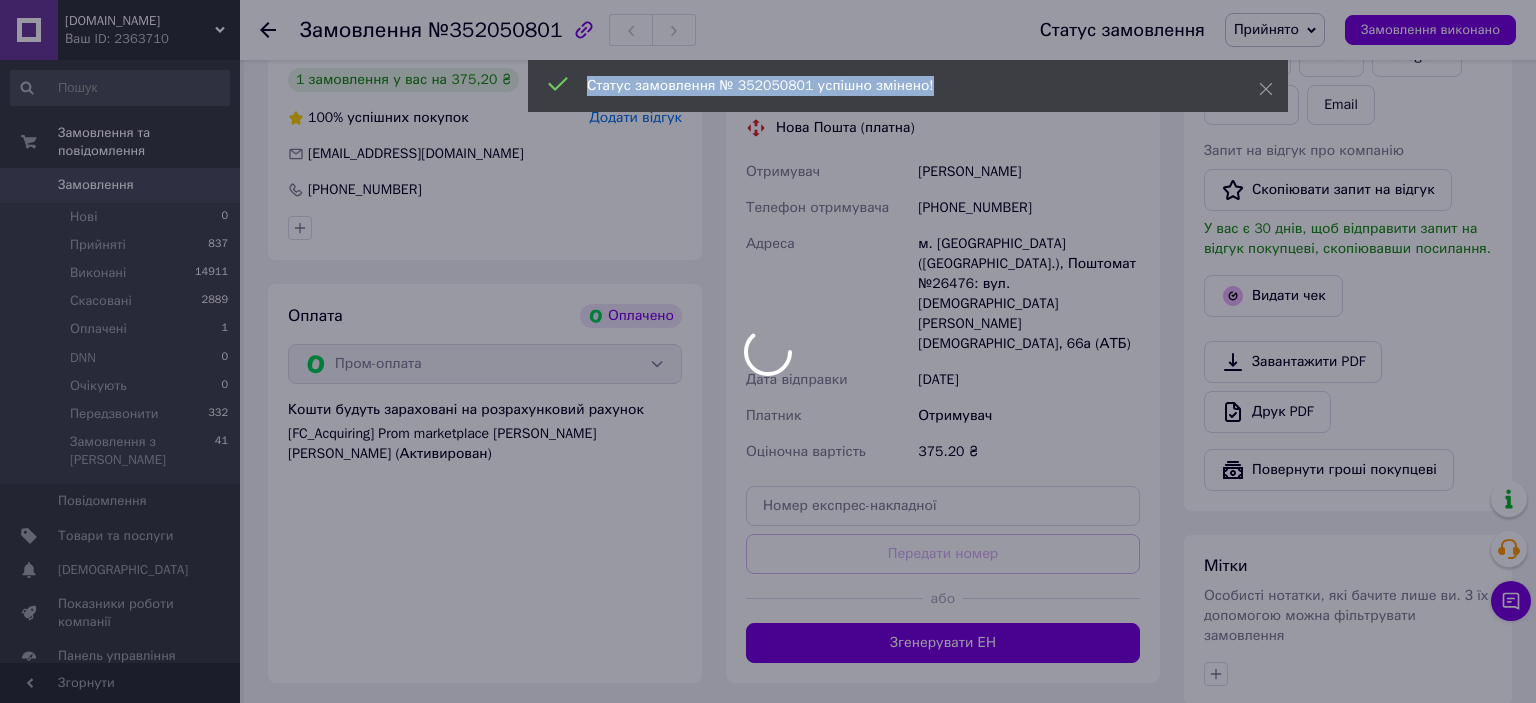 drag, startPoint x: 907, startPoint y: 177, endPoint x: 1107, endPoint y: 178, distance: 200.0025 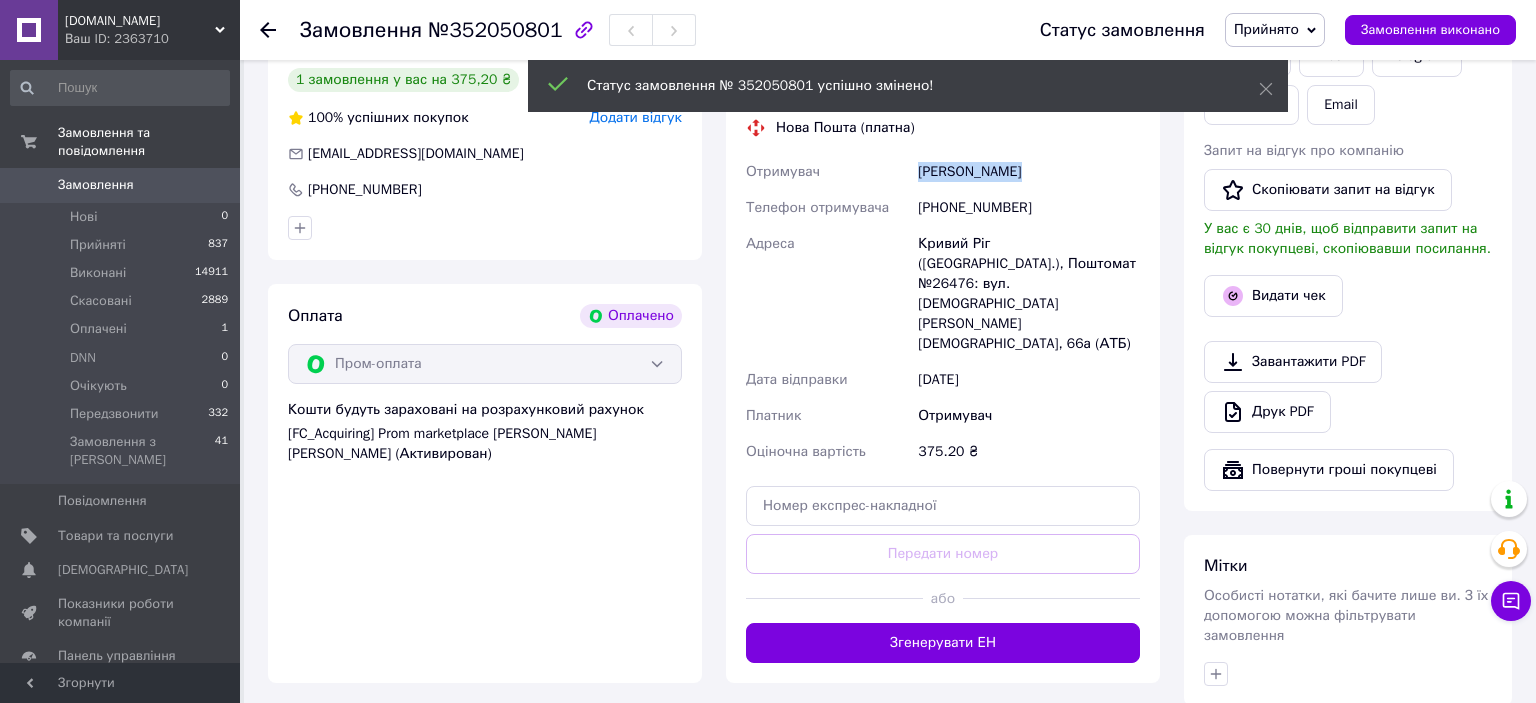 drag, startPoint x: 910, startPoint y: 170, endPoint x: 1022, endPoint y: 175, distance: 112.11155 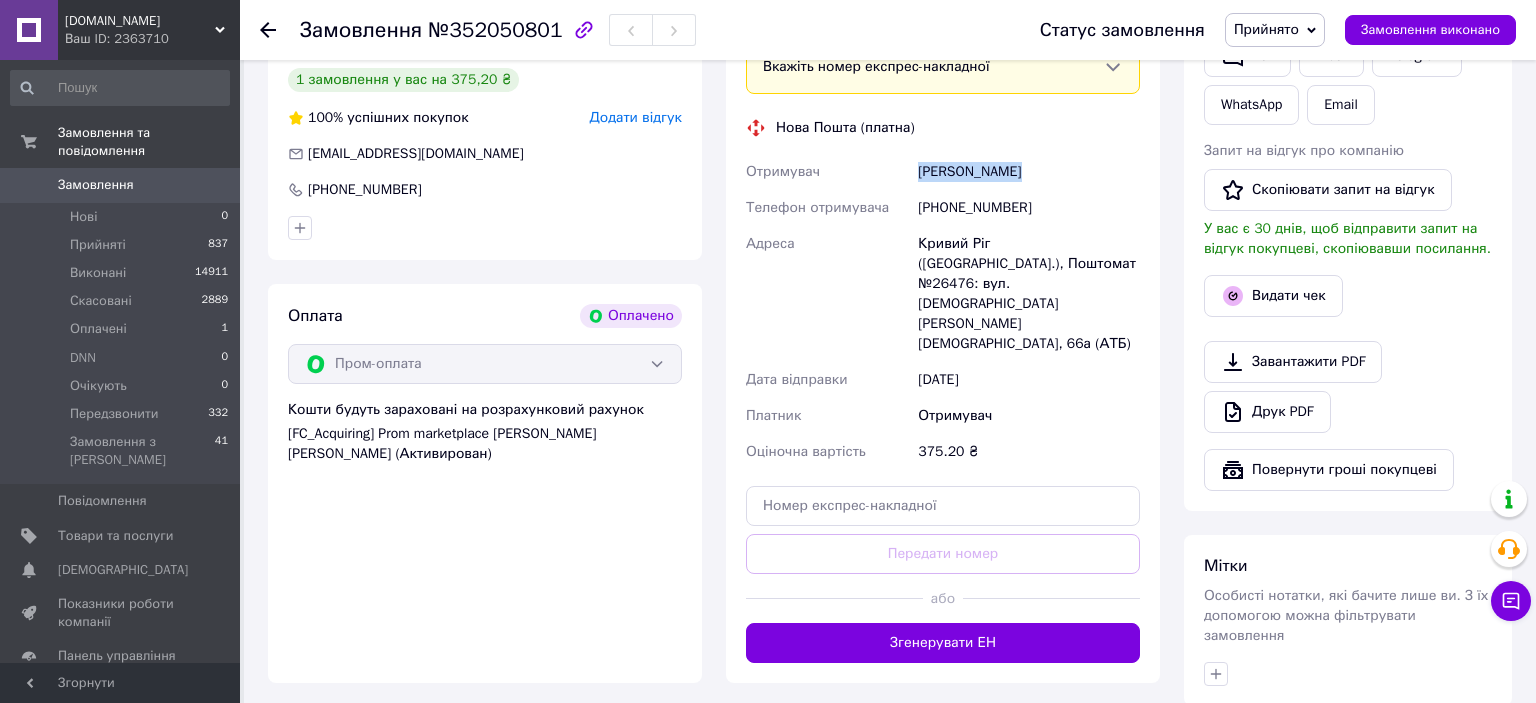copy on "Отримувач [PERSON_NAME]" 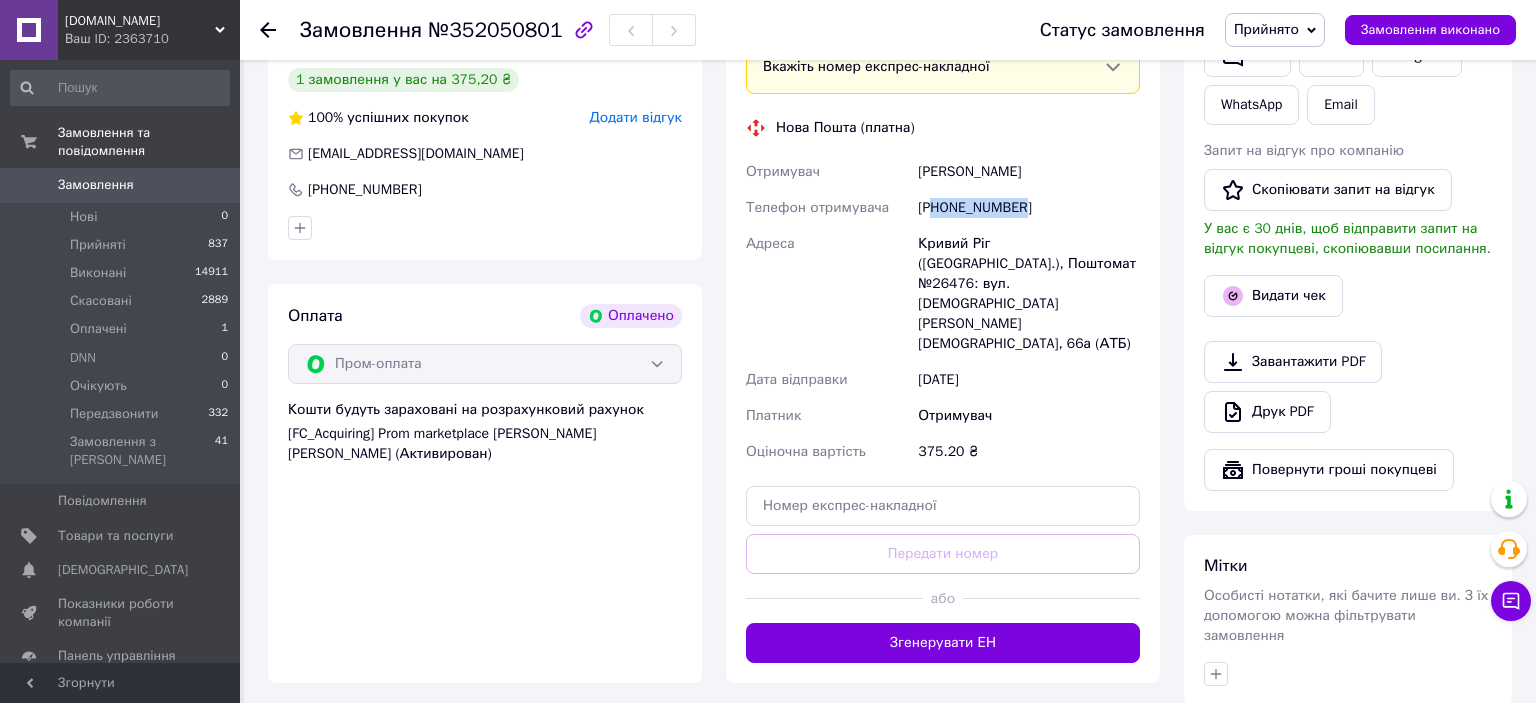 drag, startPoint x: 946, startPoint y: 211, endPoint x: 1092, endPoint y: 211, distance: 146 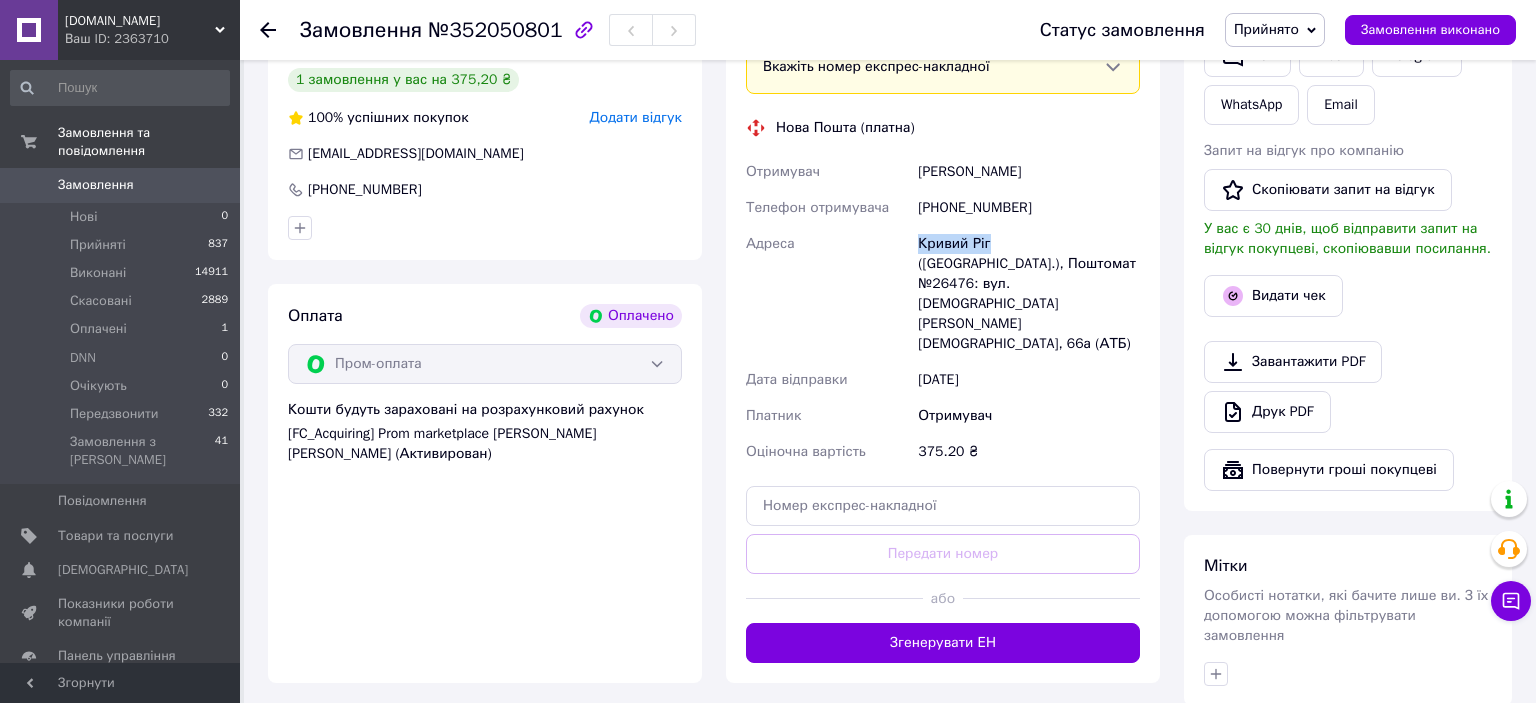drag, startPoint x: 911, startPoint y: 242, endPoint x: 987, endPoint y: 245, distance: 76.05919 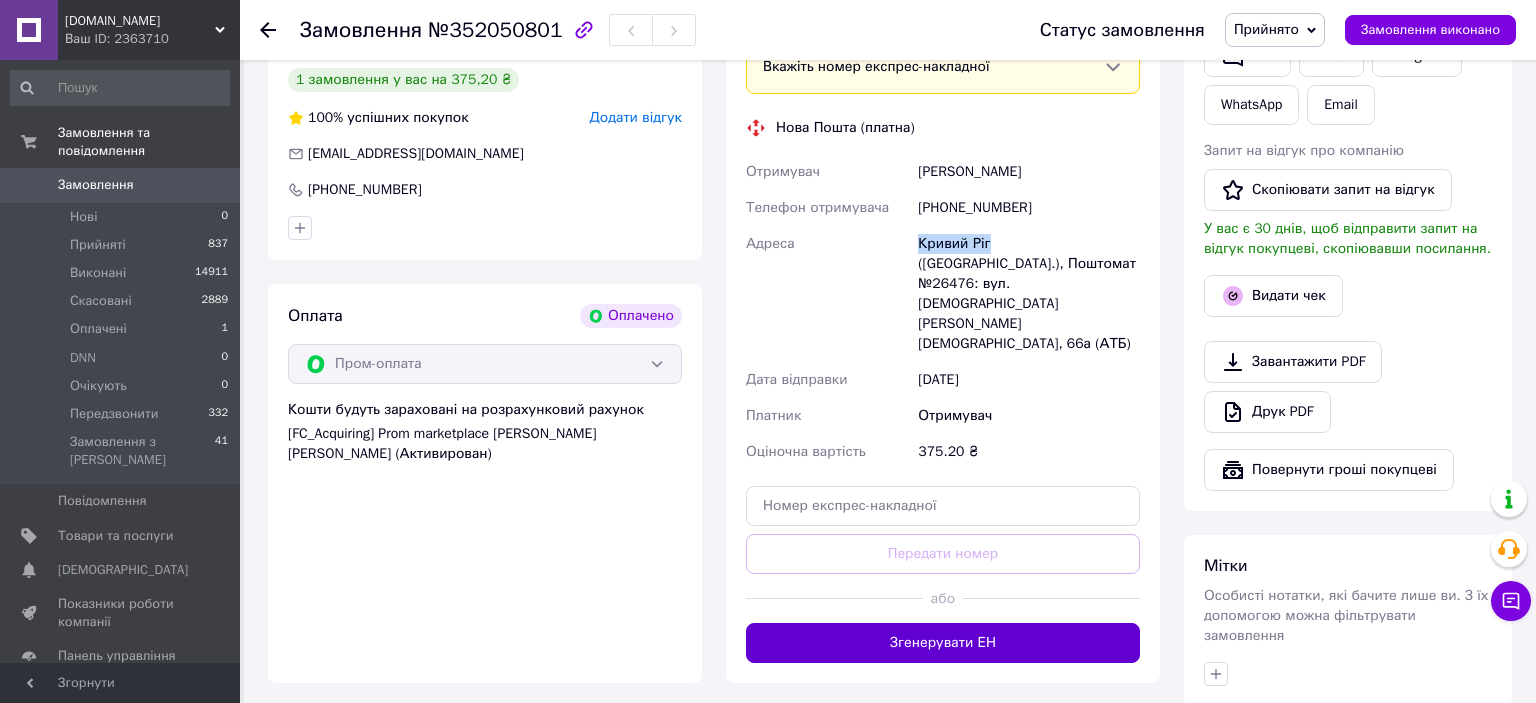 click on "Згенерувати ЕН" at bounding box center [943, 643] 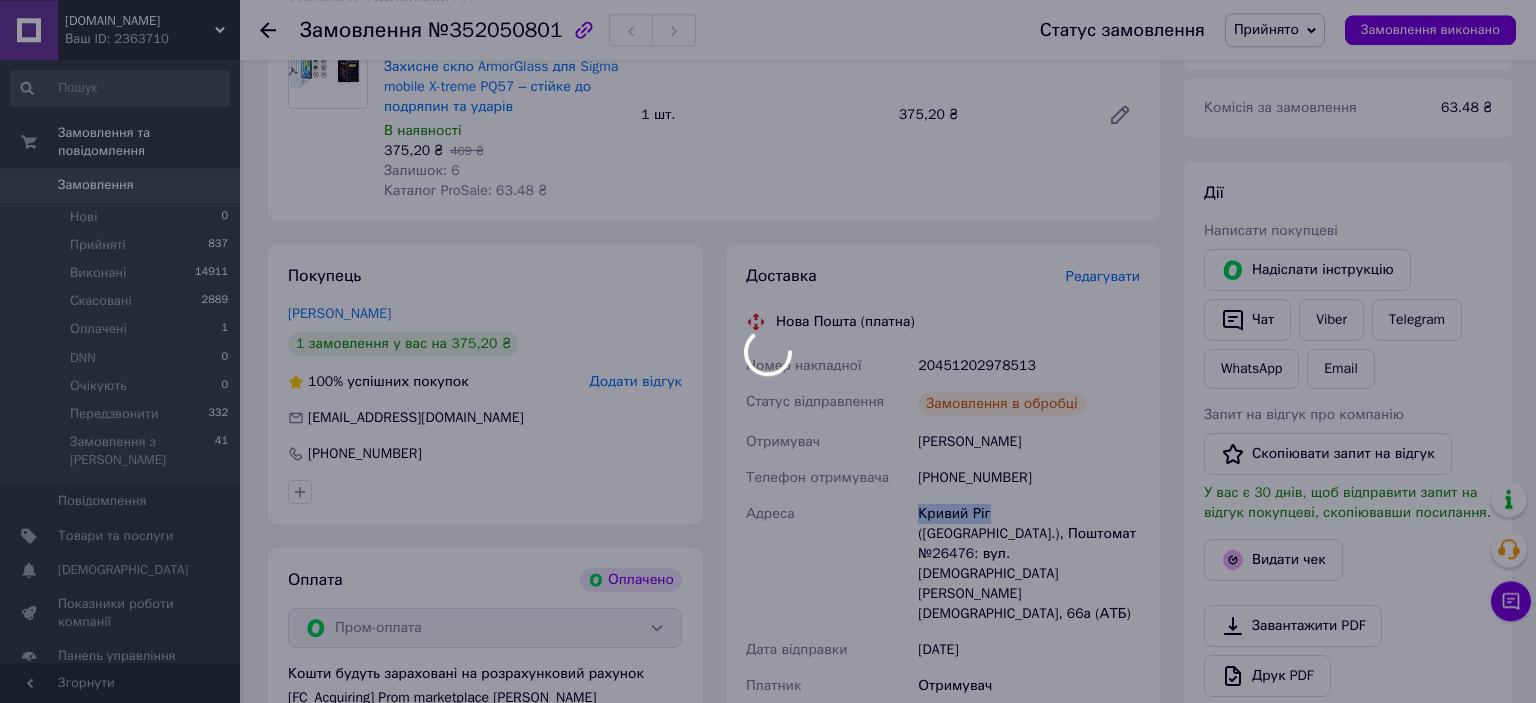 scroll, scrollTop: 316, scrollLeft: 0, axis: vertical 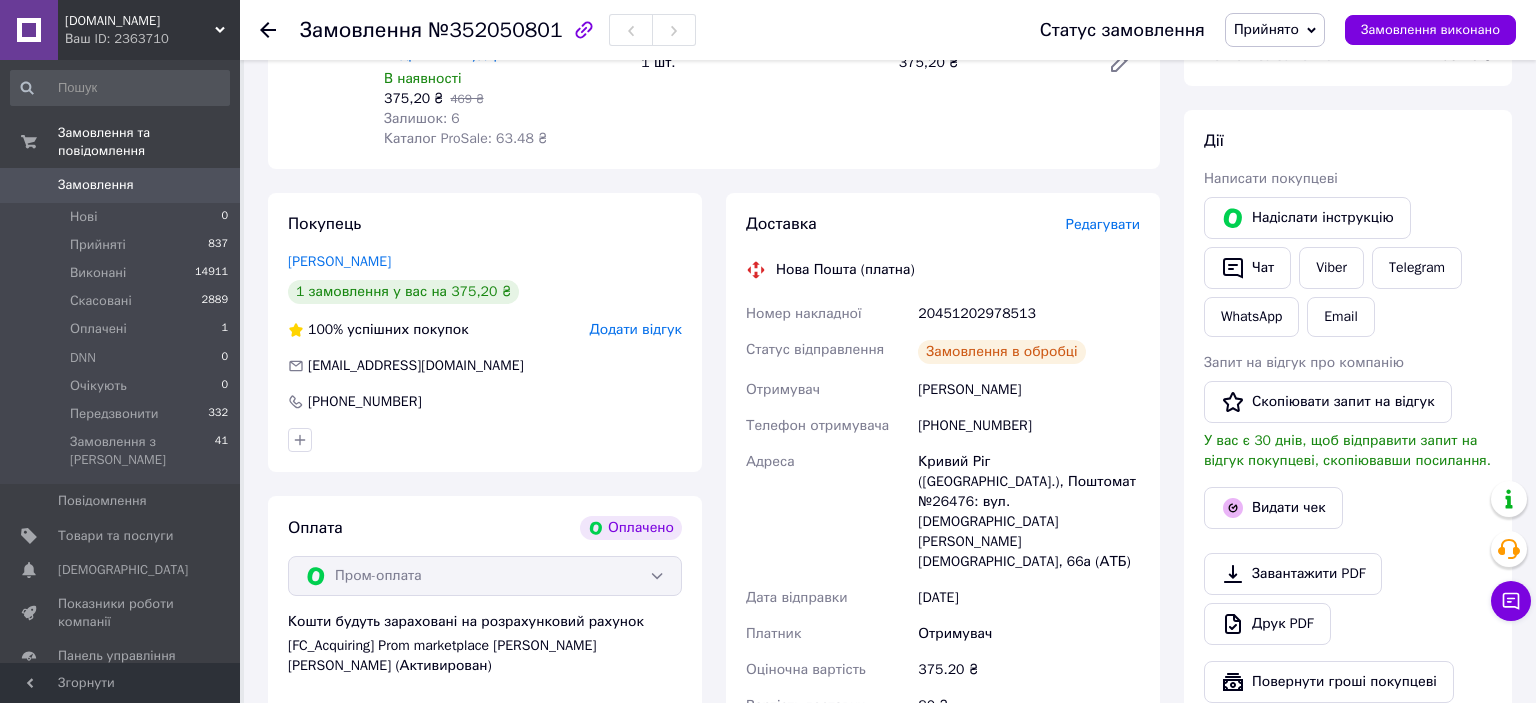 click on "20451202978513" at bounding box center [1029, 314] 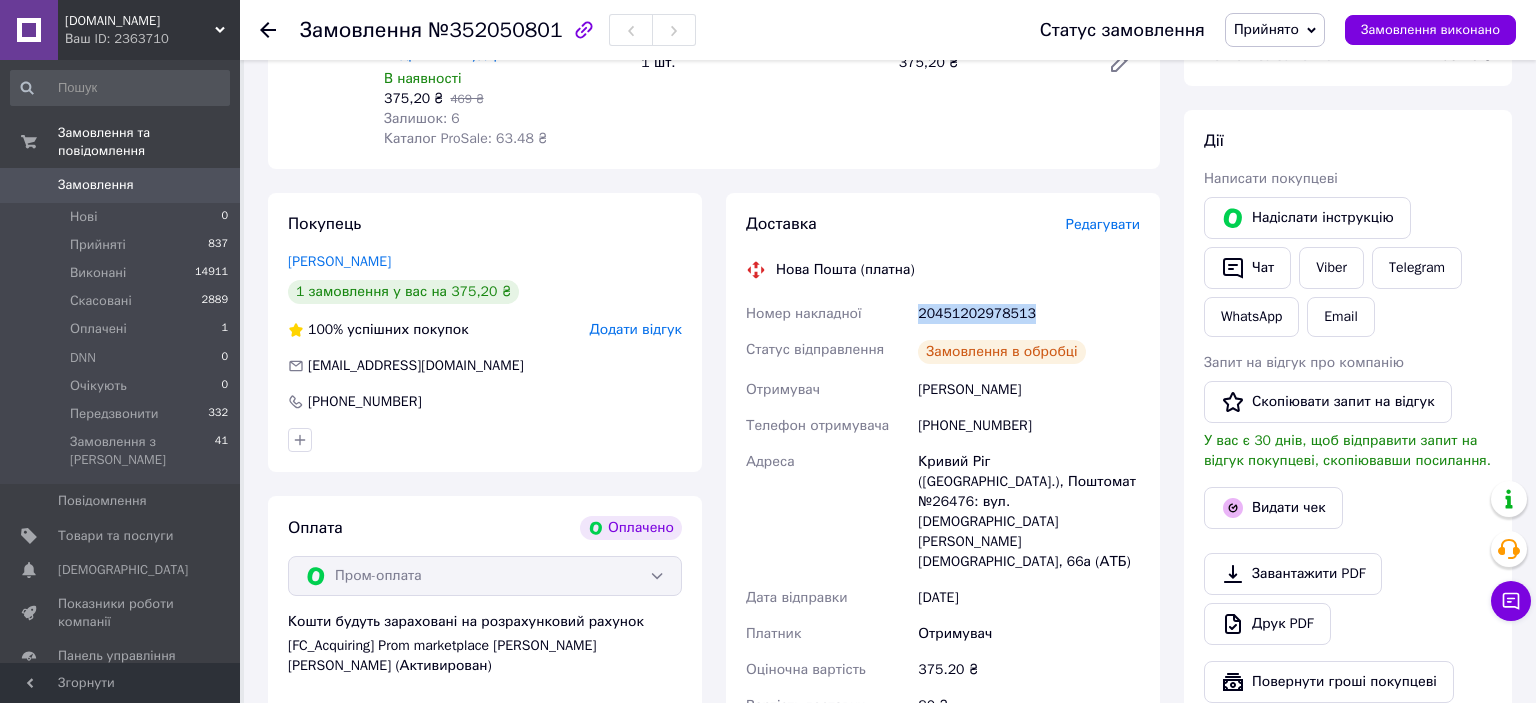 click on "20451202978513" at bounding box center (1029, 314) 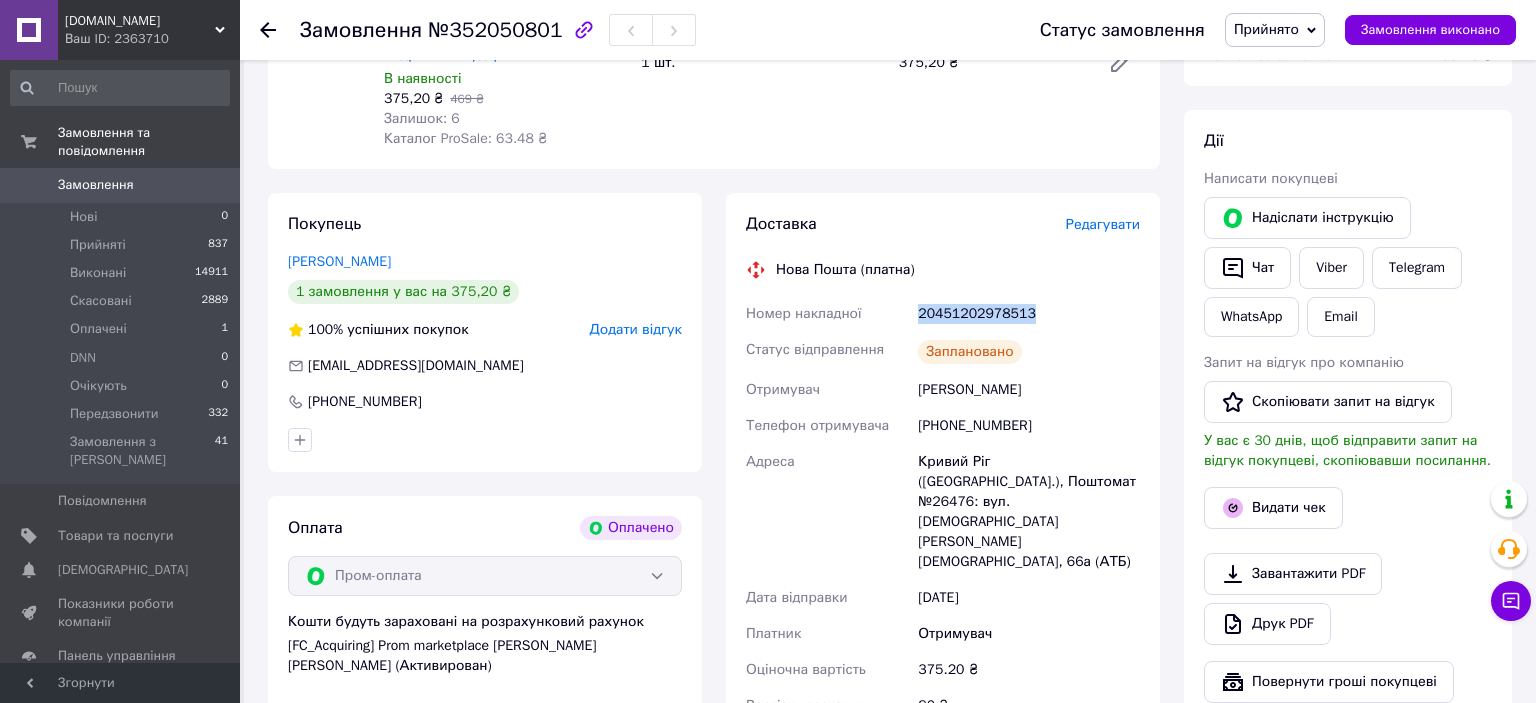 copy on "20451202978513" 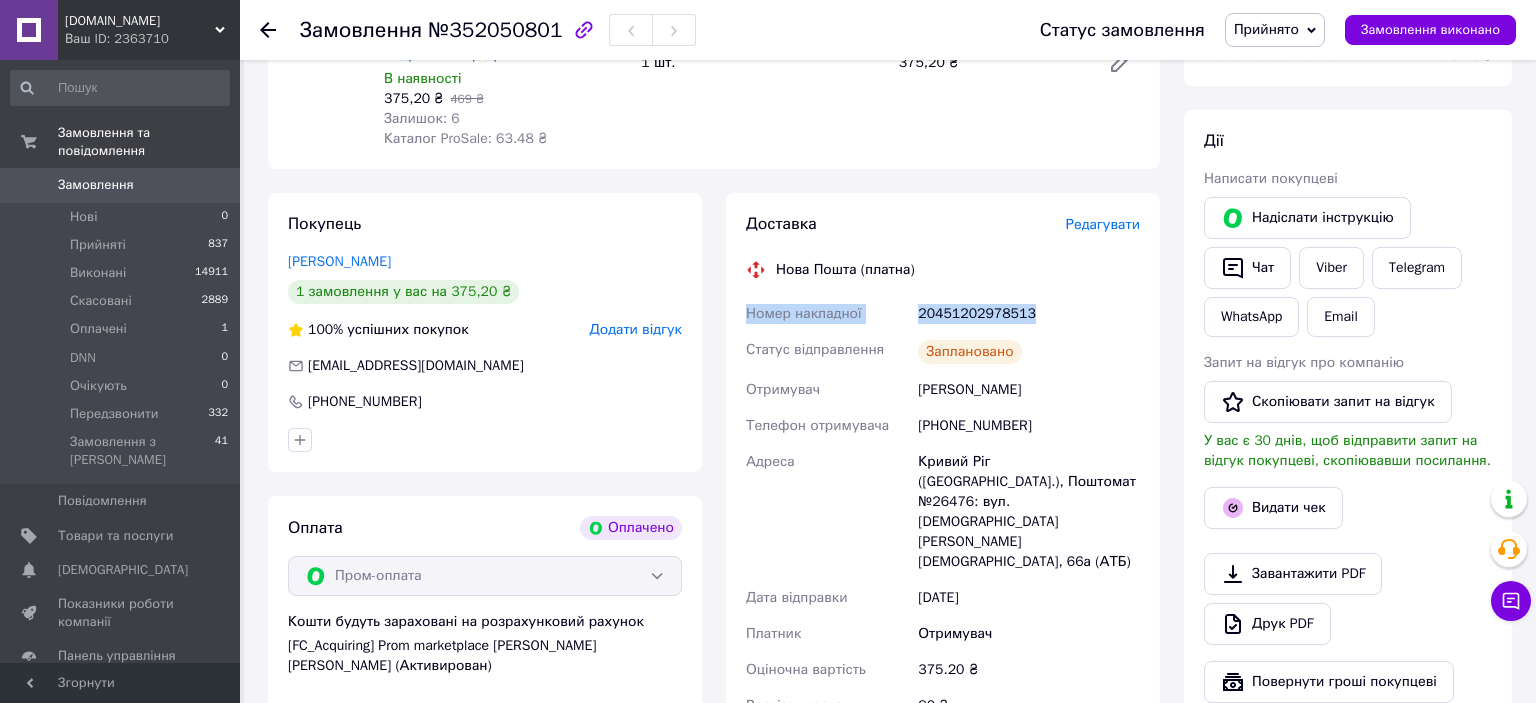drag, startPoint x: 738, startPoint y: 312, endPoint x: 1046, endPoint y: 323, distance: 308.19638 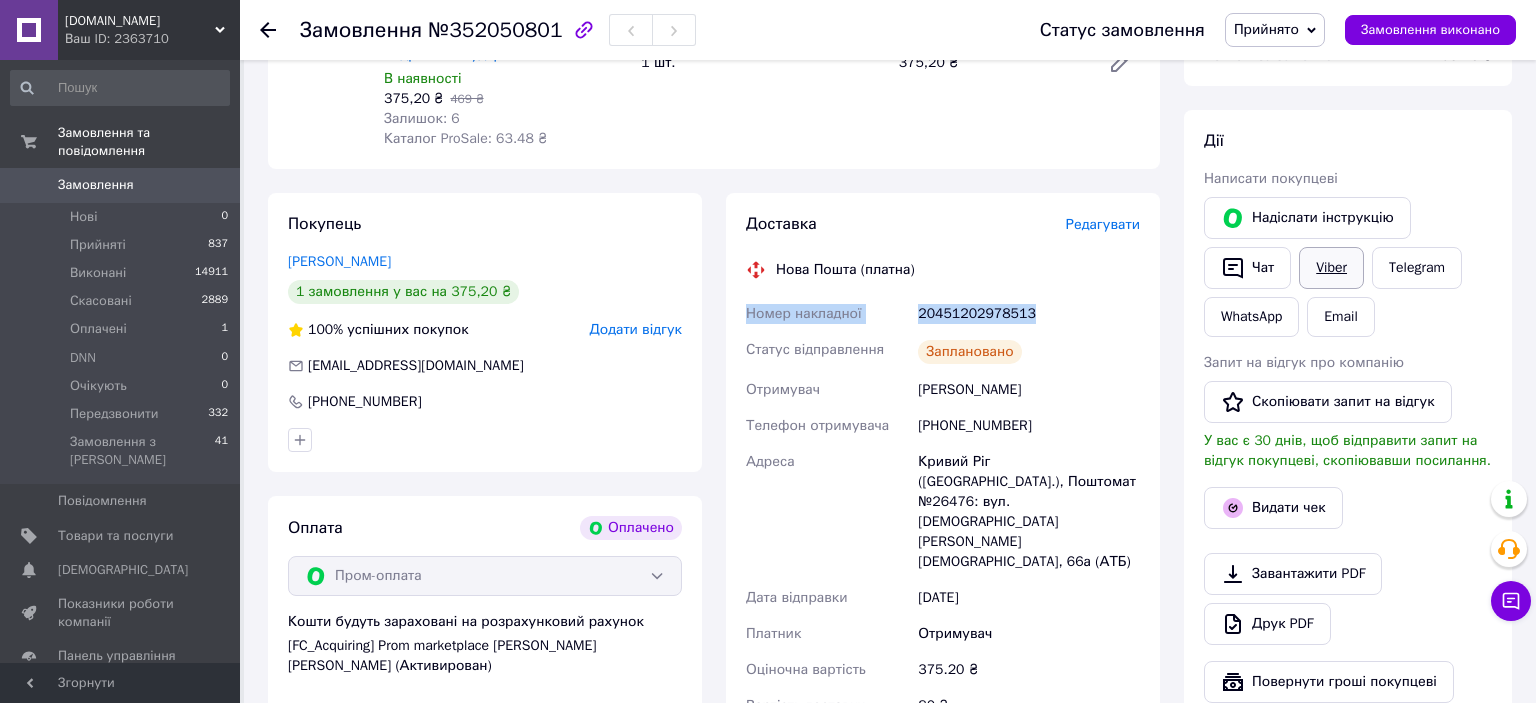 copy on "Номер накладної 20451202978513" 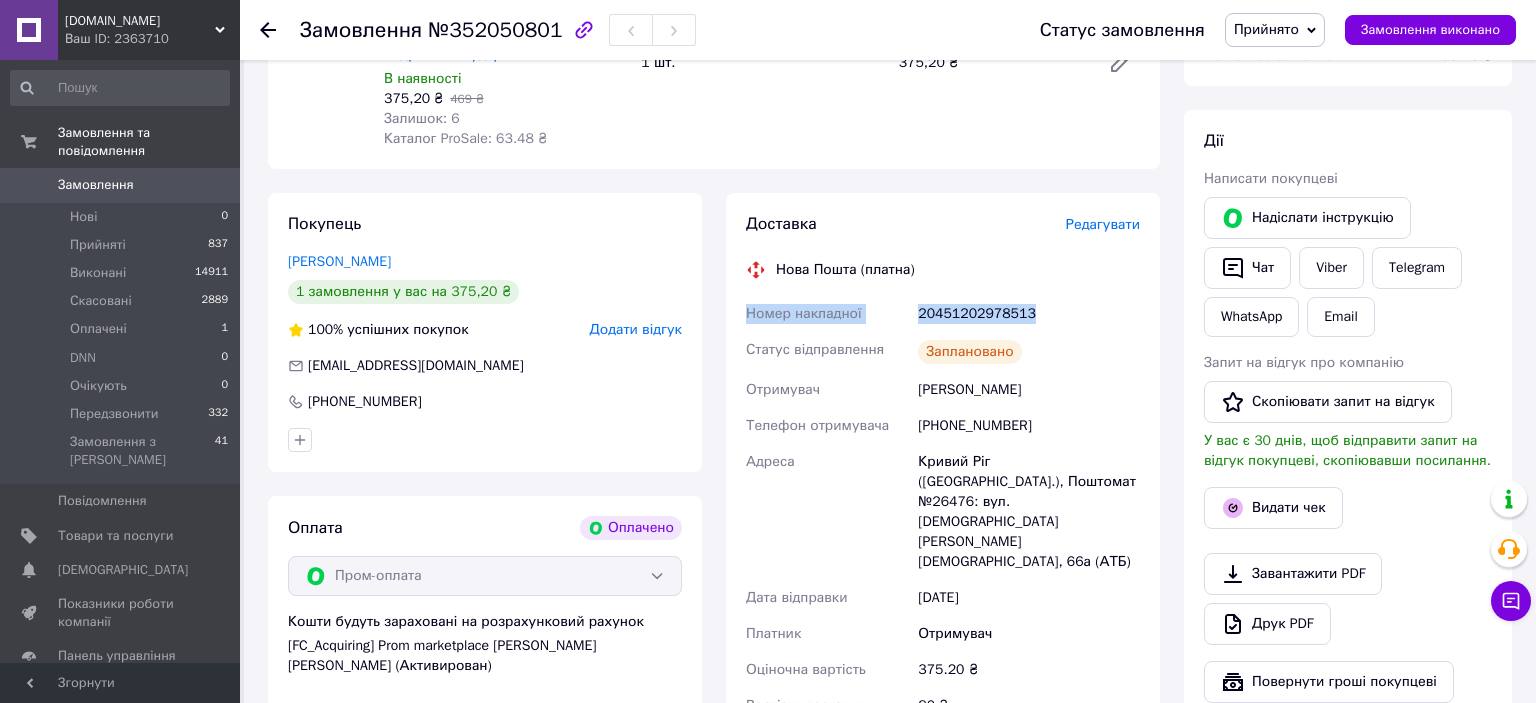 scroll, scrollTop: 0, scrollLeft: 0, axis: both 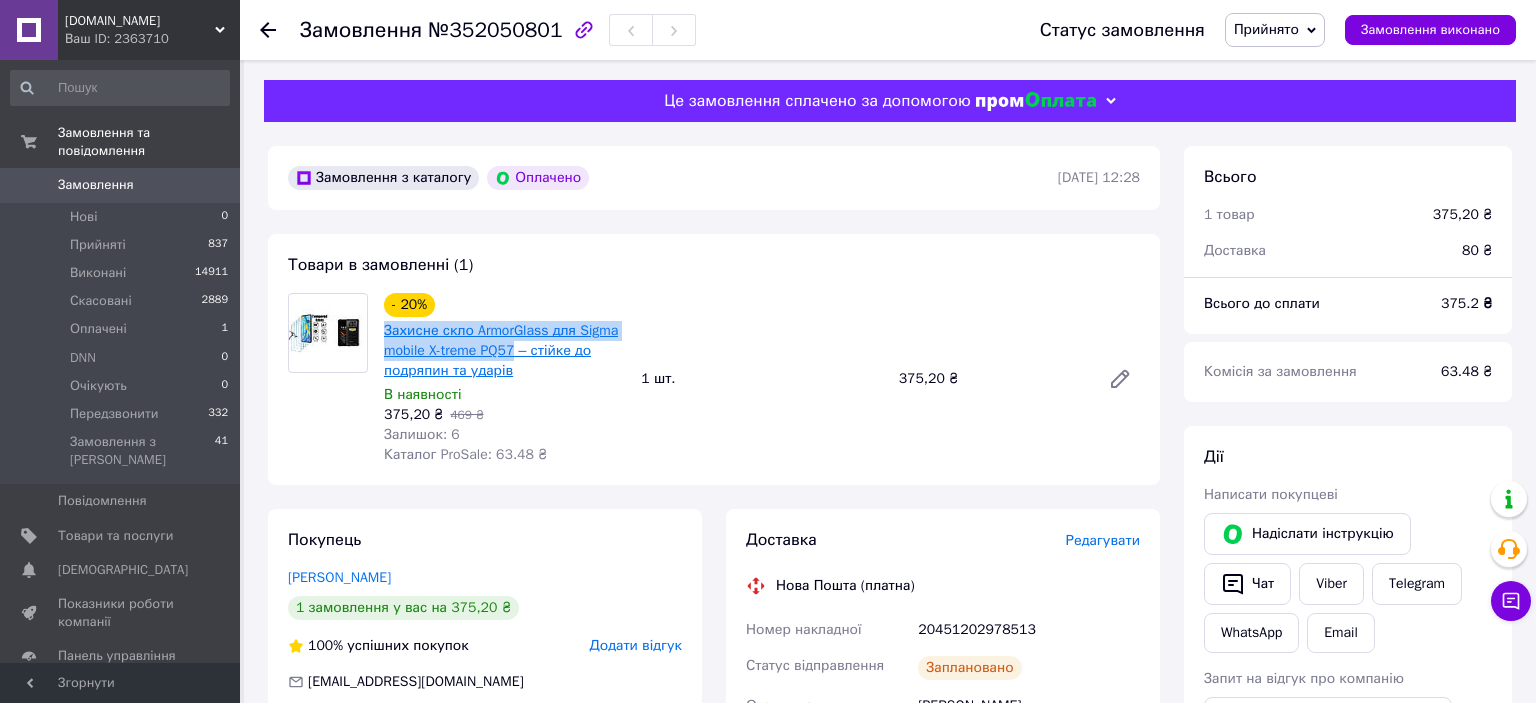 drag, startPoint x: 377, startPoint y: 334, endPoint x: 518, endPoint y: 354, distance: 142.41138 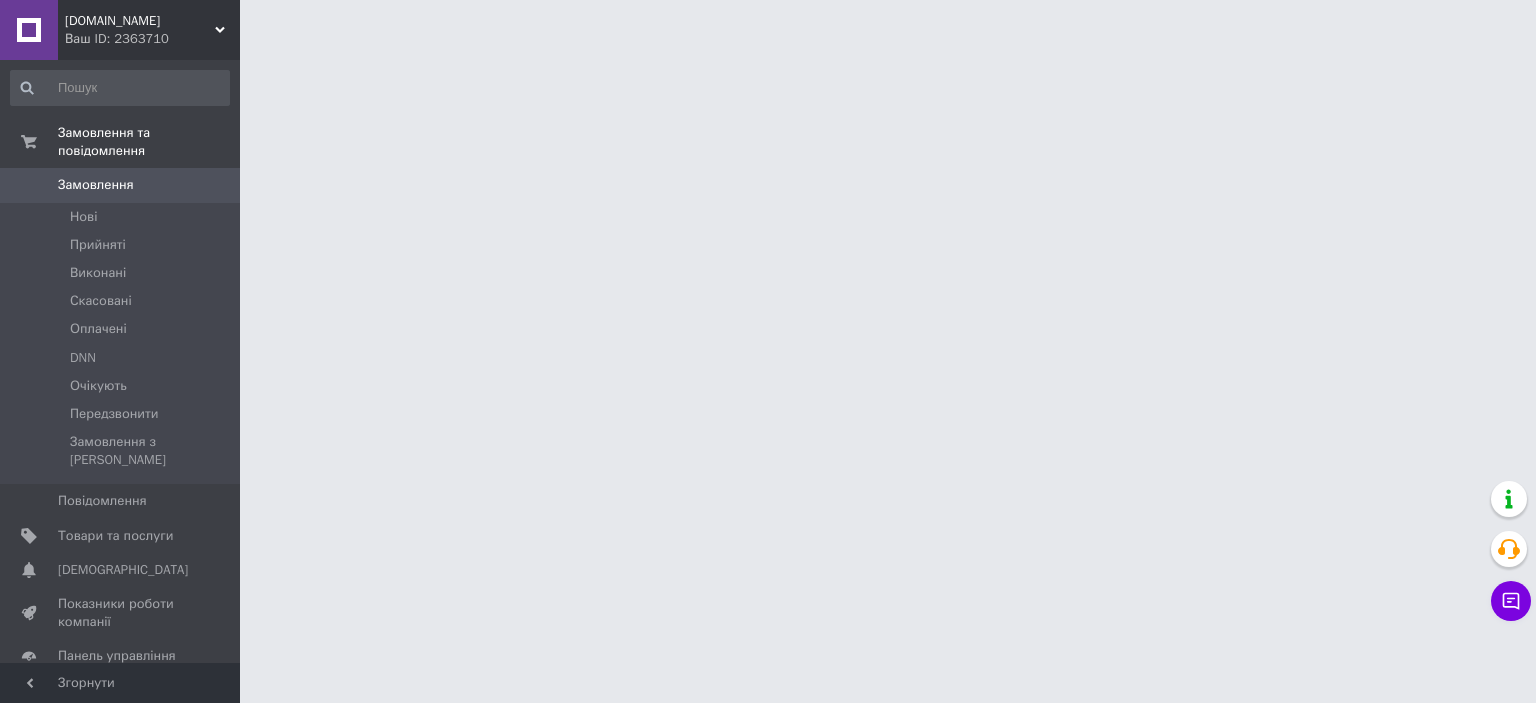 scroll, scrollTop: 0, scrollLeft: 0, axis: both 